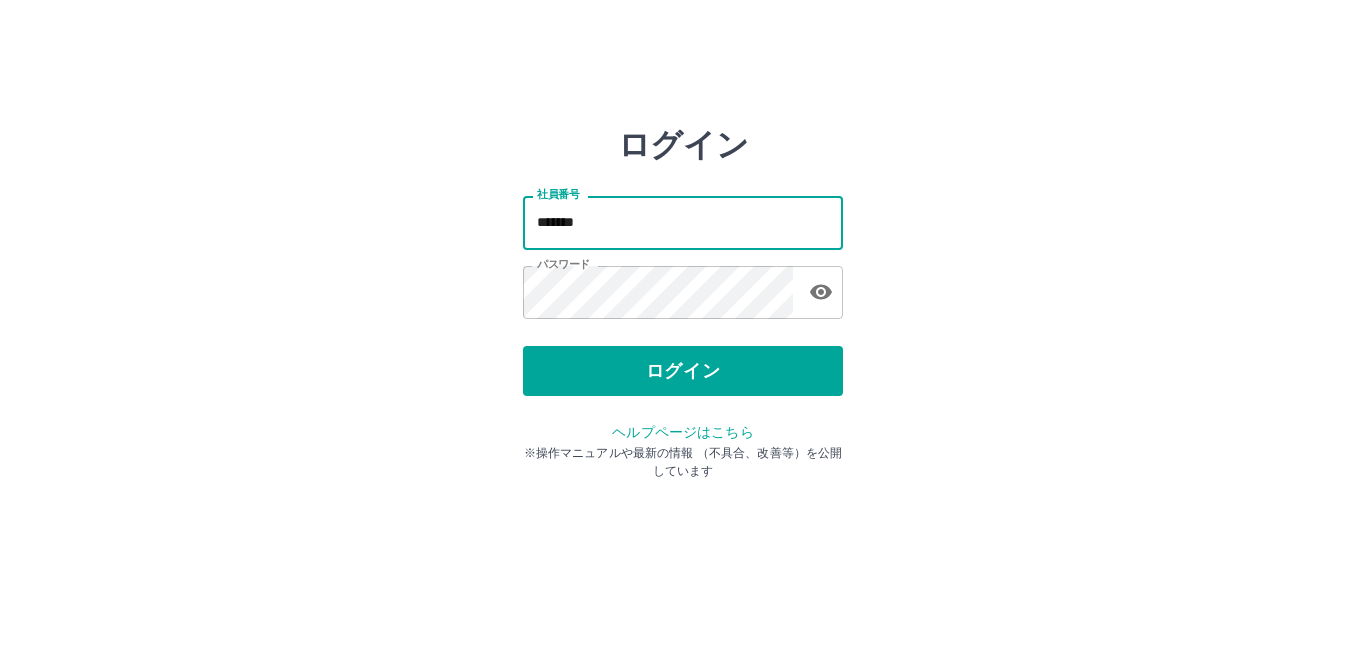 scroll, scrollTop: 0, scrollLeft: 0, axis: both 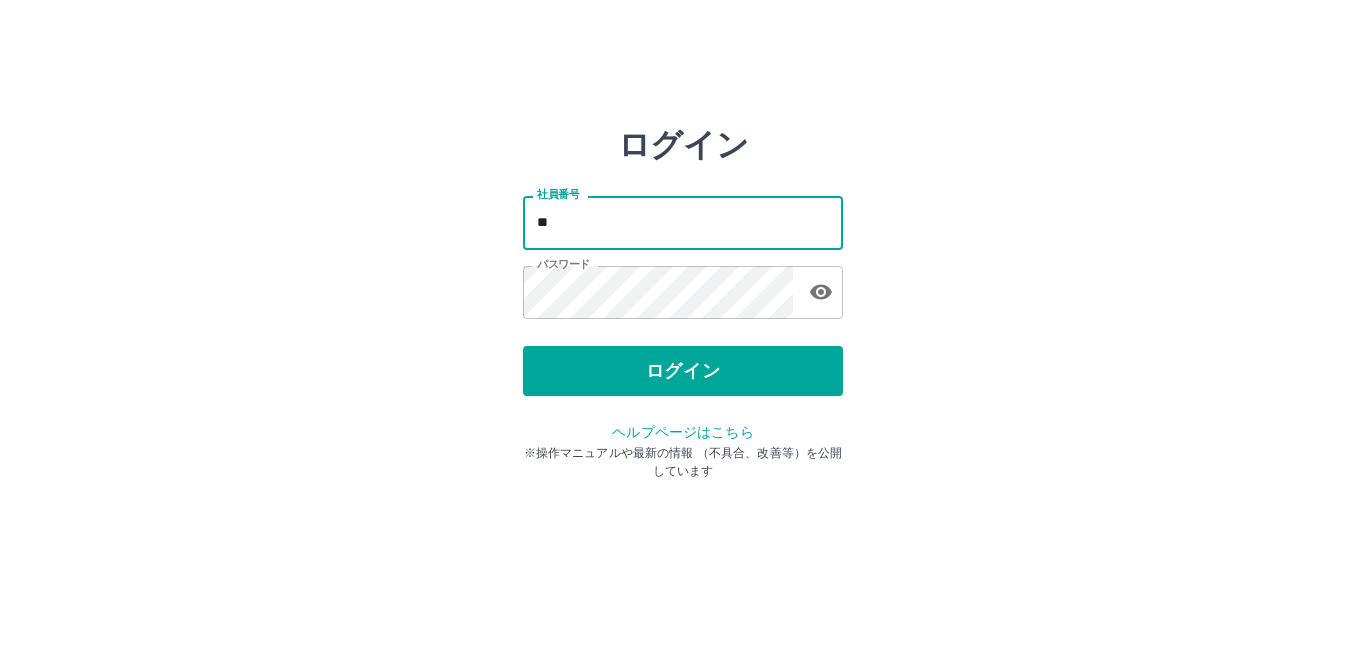 type on "*" 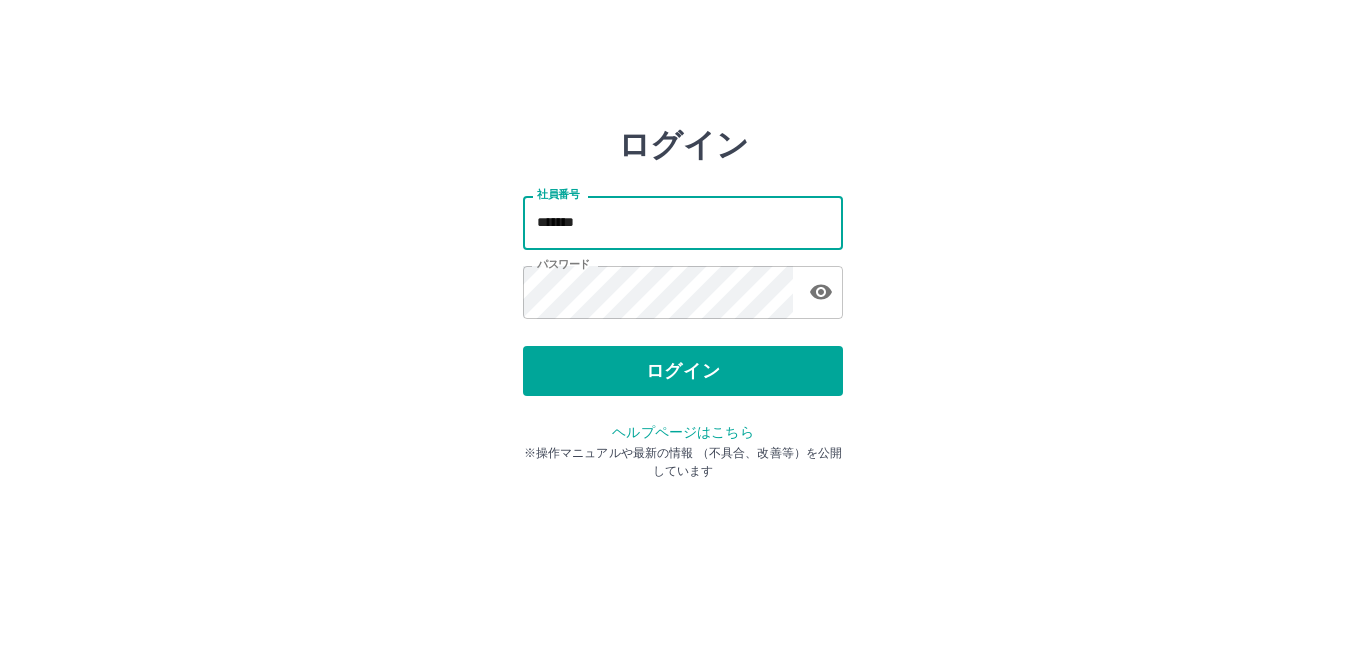 type on "*******" 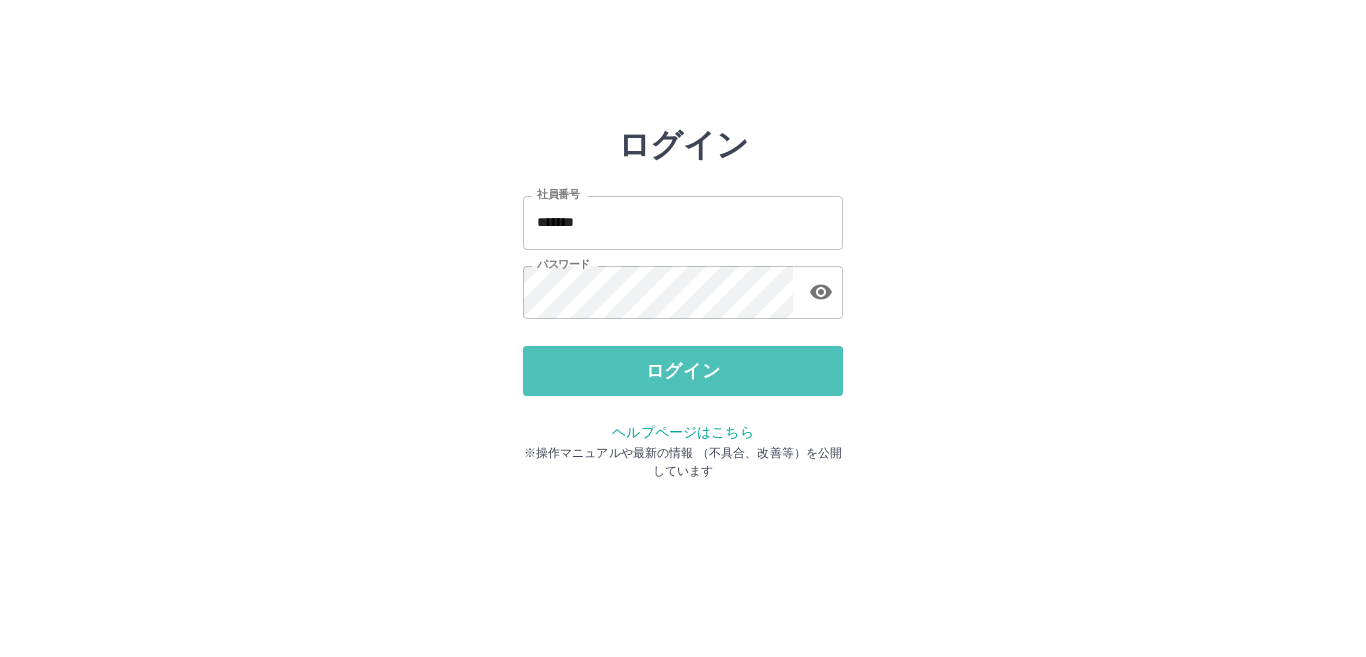 drag, startPoint x: 602, startPoint y: 358, endPoint x: 594, endPoint y: 414, distance: 56.568542 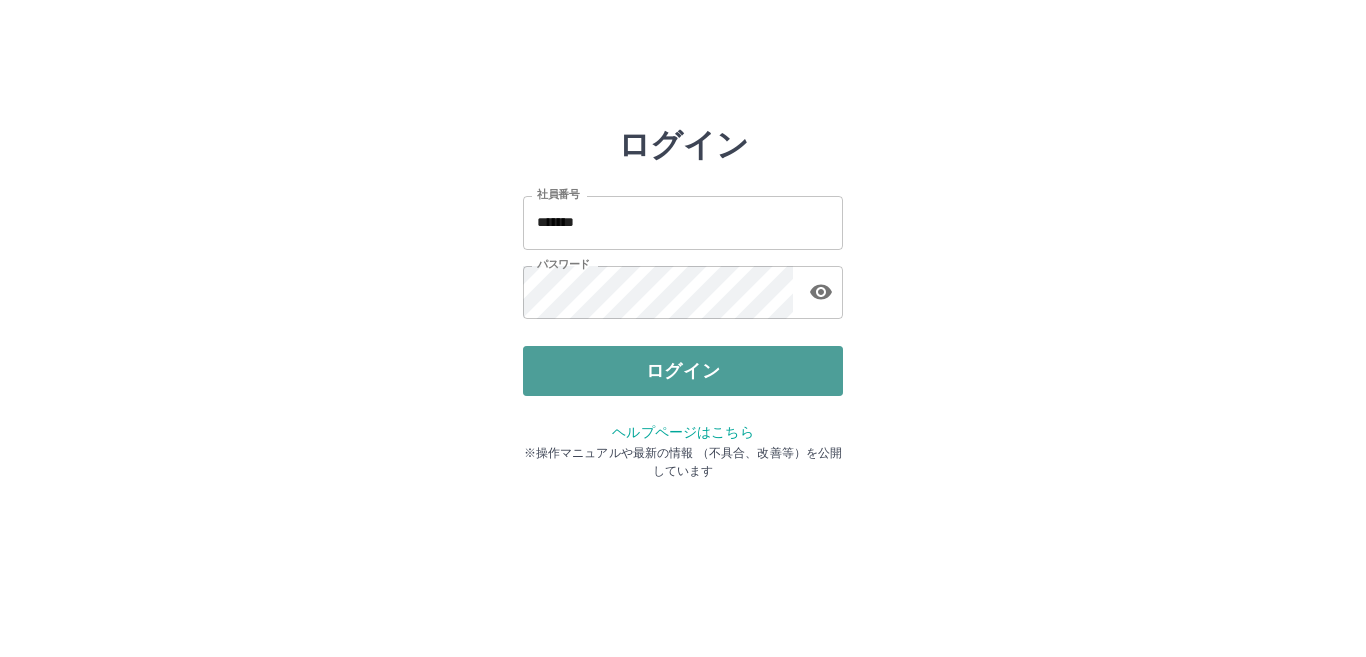 click on "ログイン" at bounding box center [683, 371] 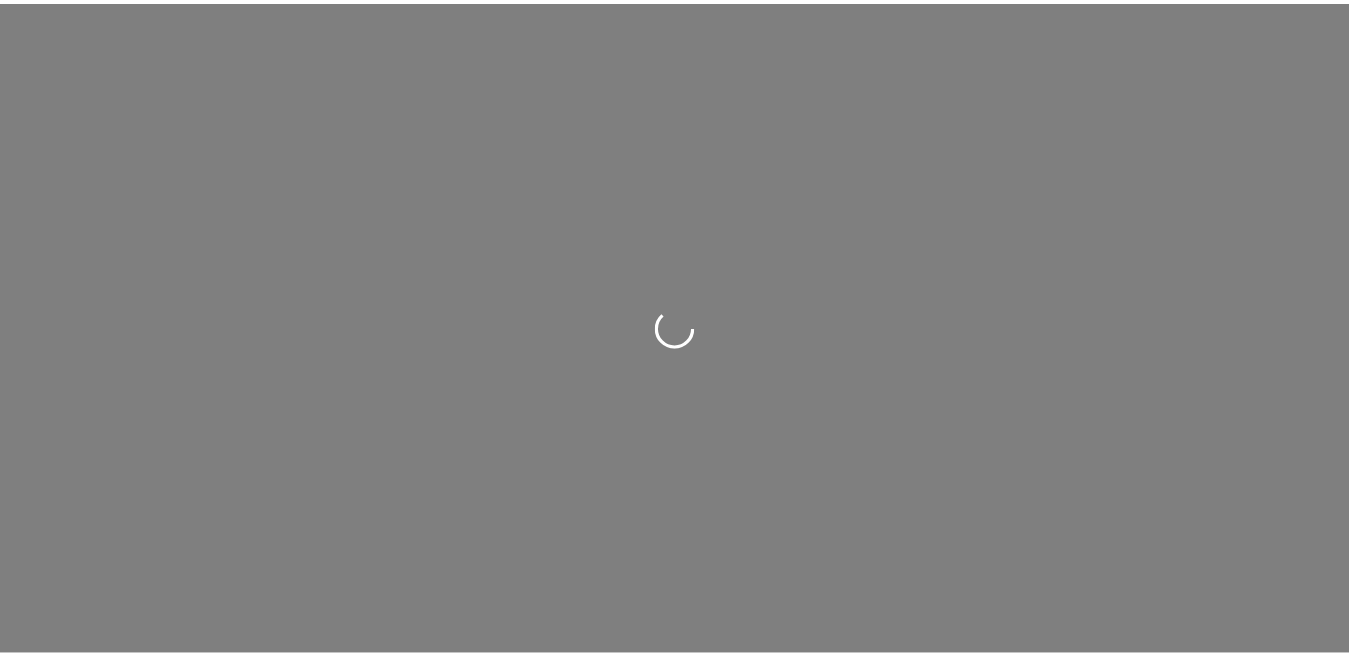 scroll, scrollTop: 0, scrollLeft: 0, axis: both 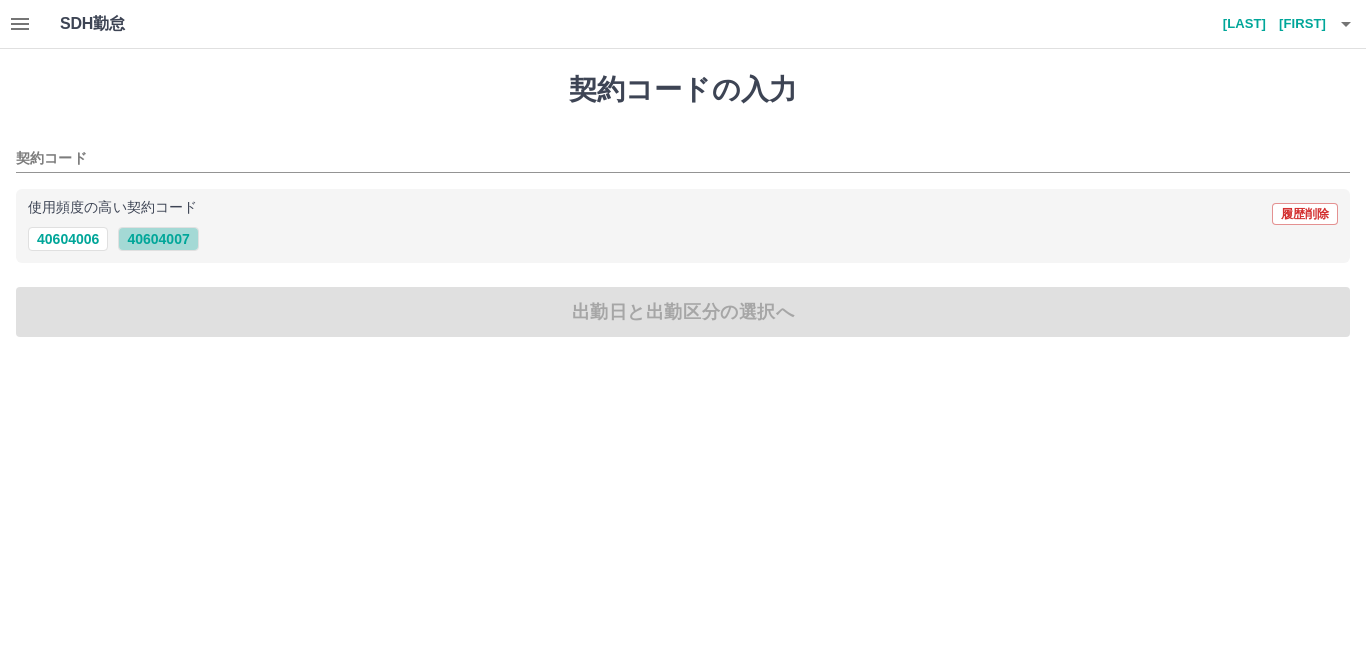 click on "40604007" at bounding box center [158, 239] 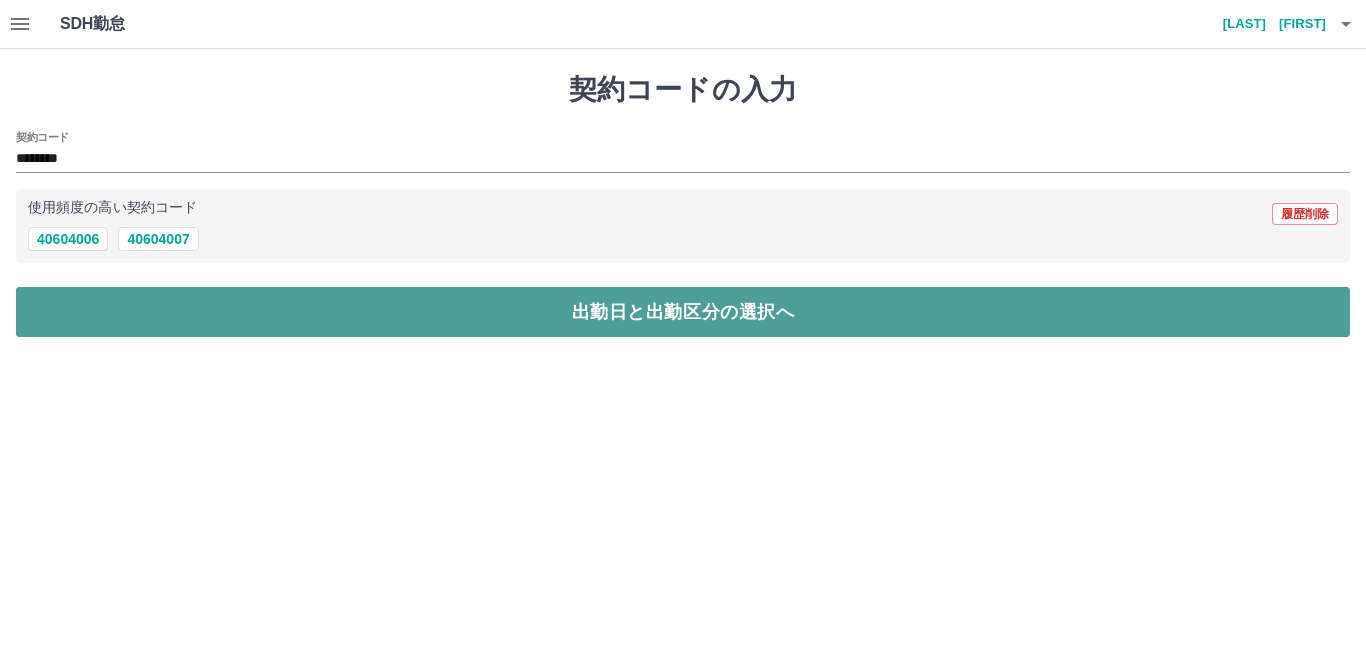 click on "出勤日と出勤区分の選択へ" at bounding box center (683, 312) 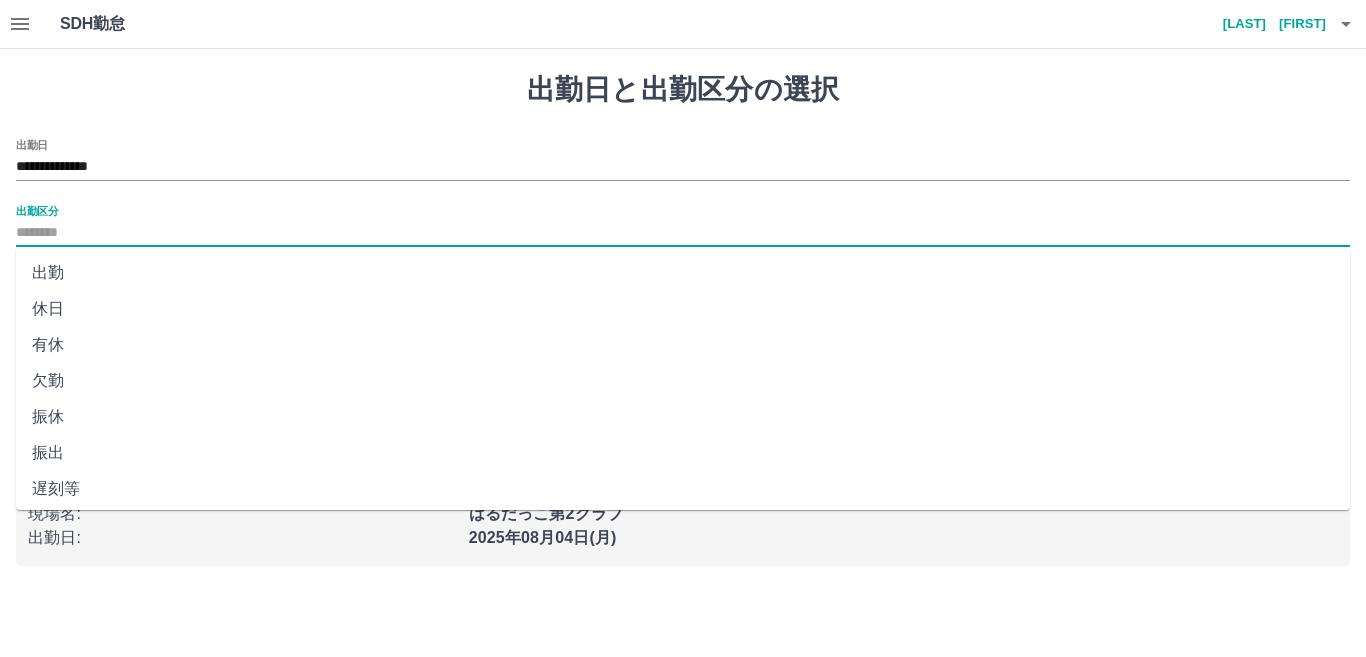 click on "出勤区分" at bounding box center [683, 233] 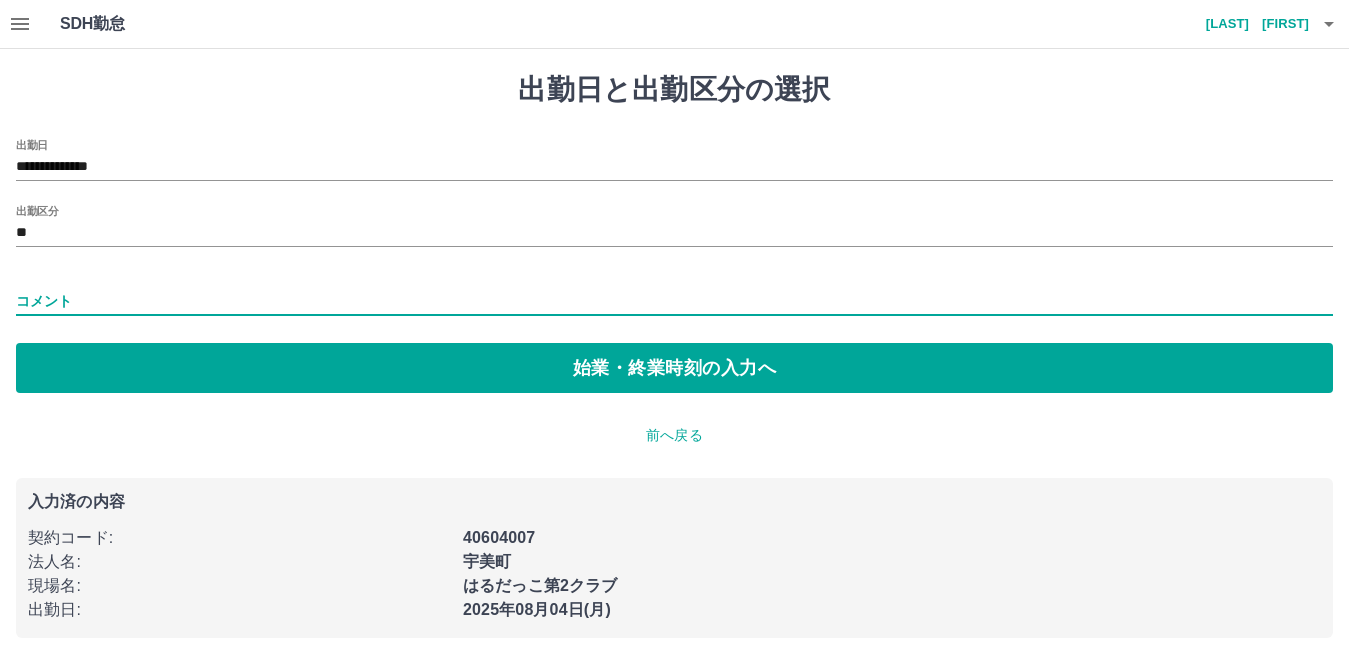 click on "コメント" at bounding box center [674, 301] 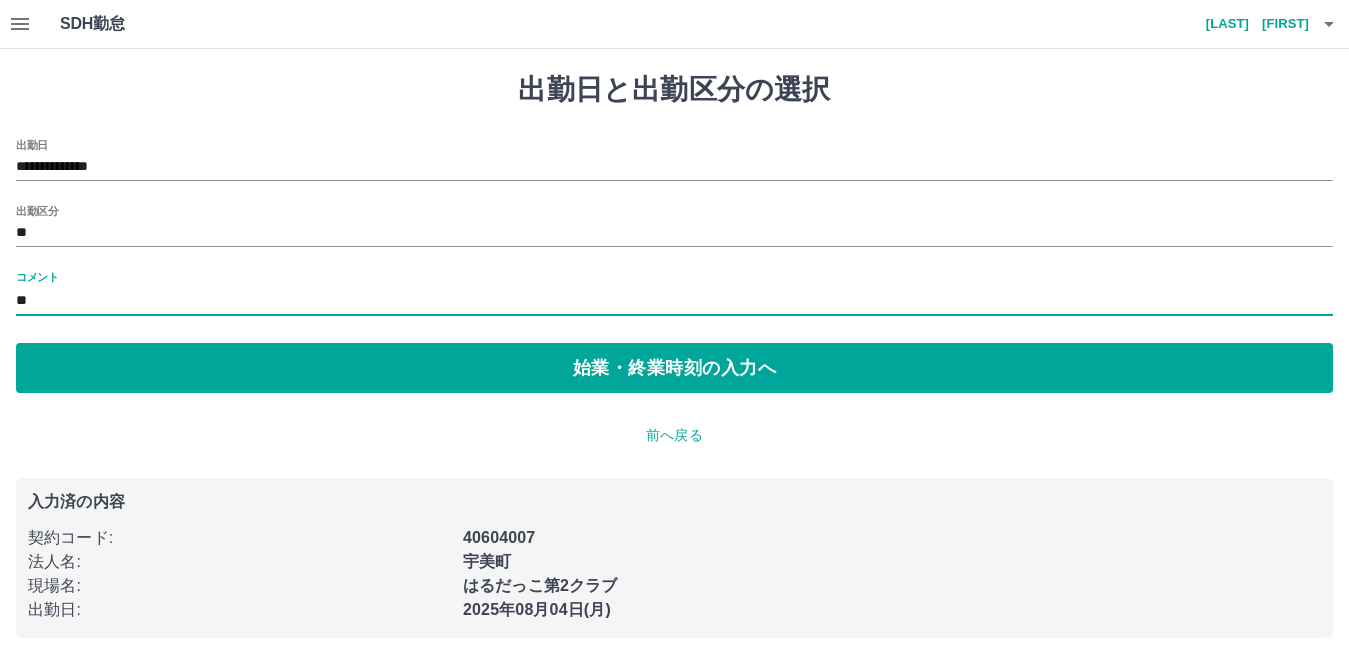 type on "*" 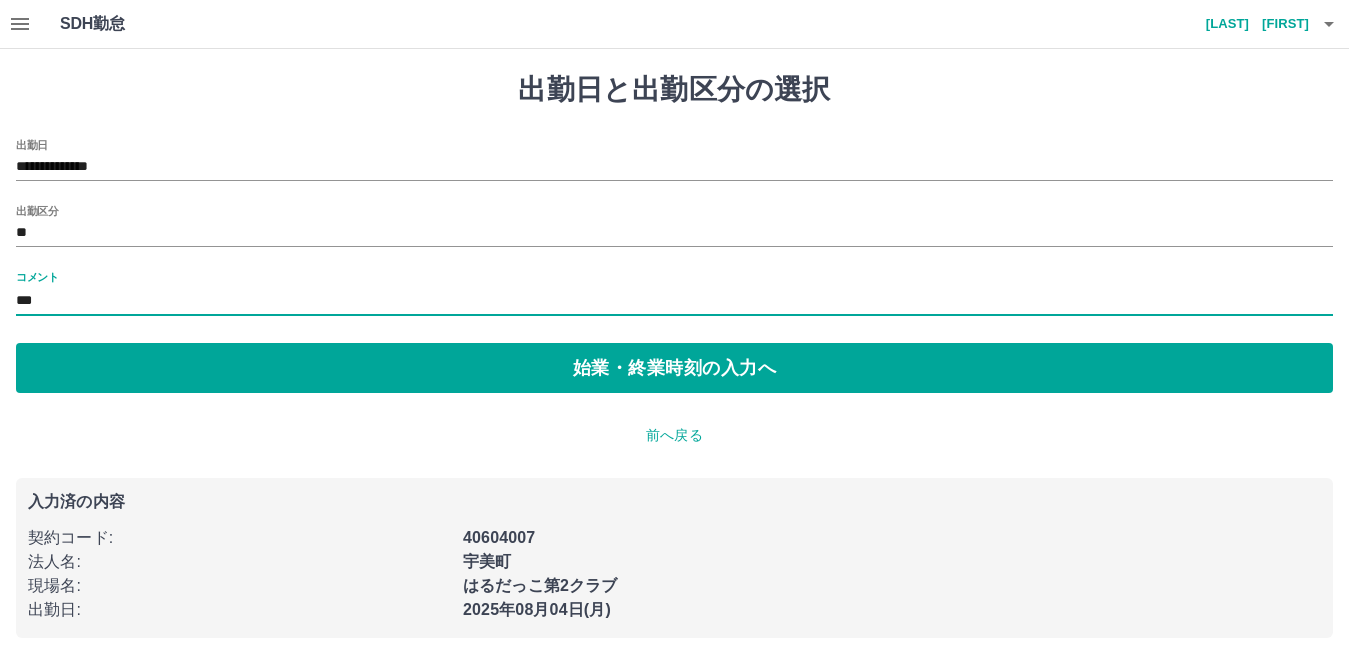 type on "***" 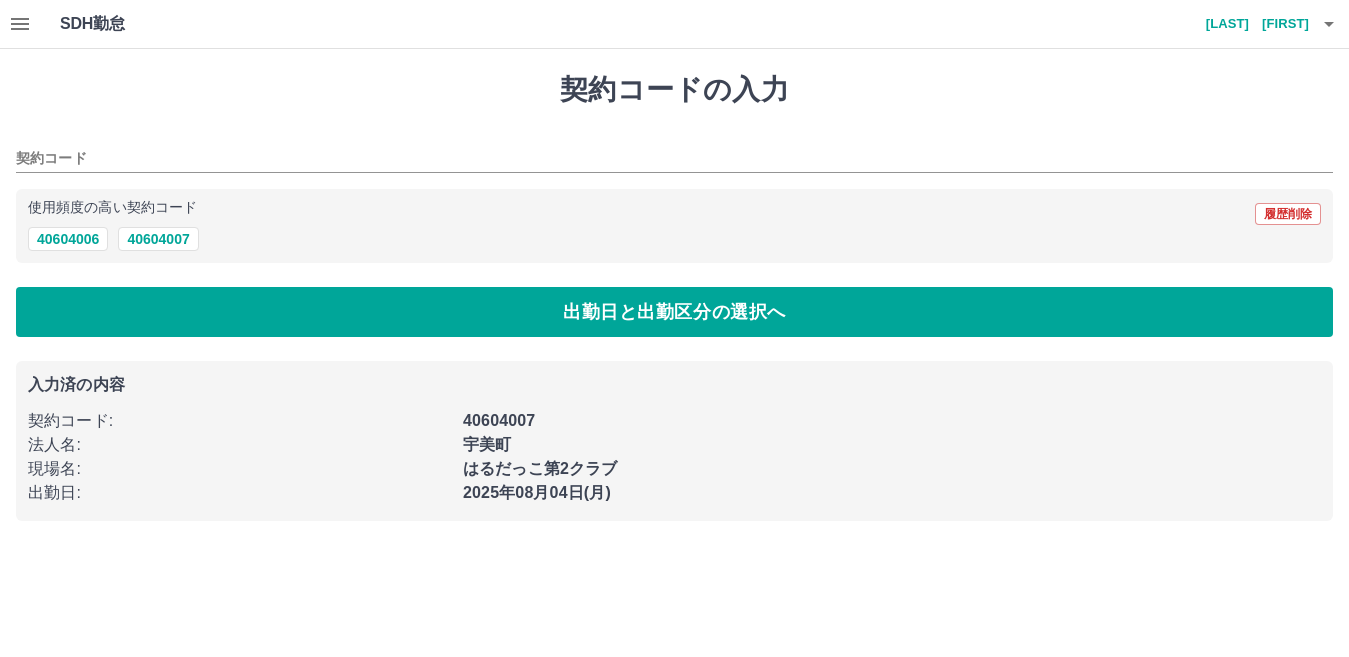 type on "********" 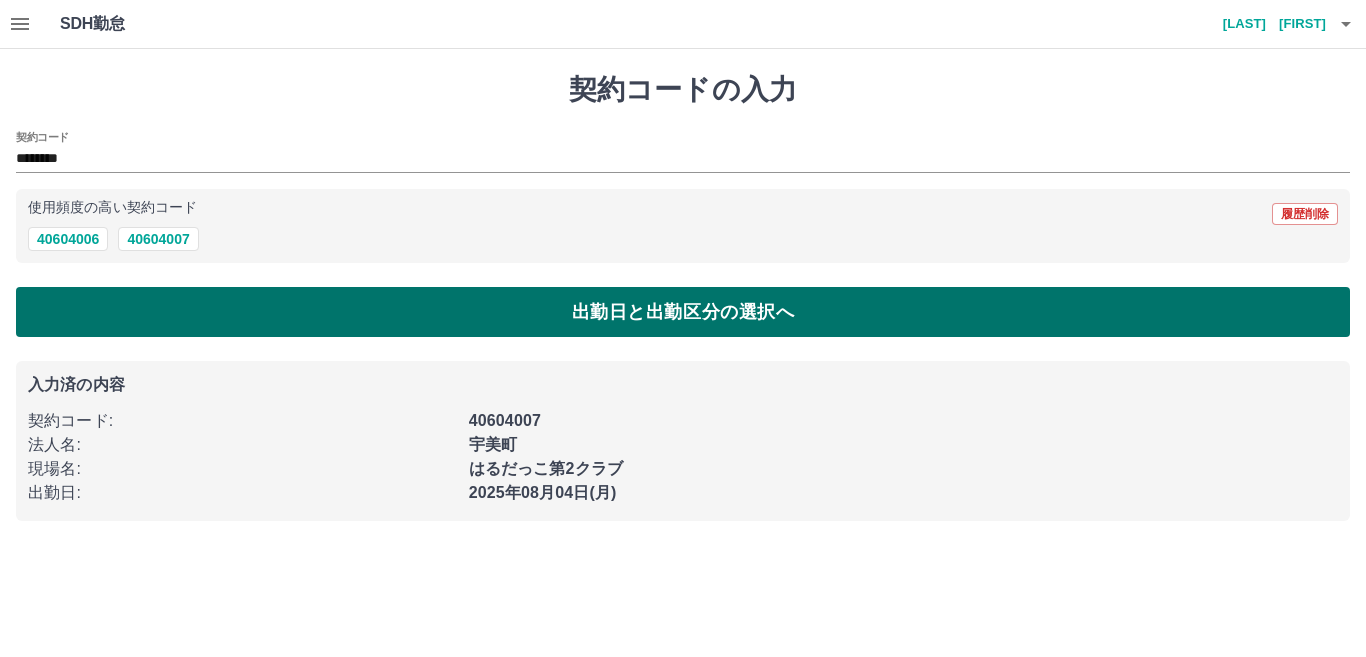 click on "出勤日と出勤区分の選択へ" at bounding box center [683, 312] 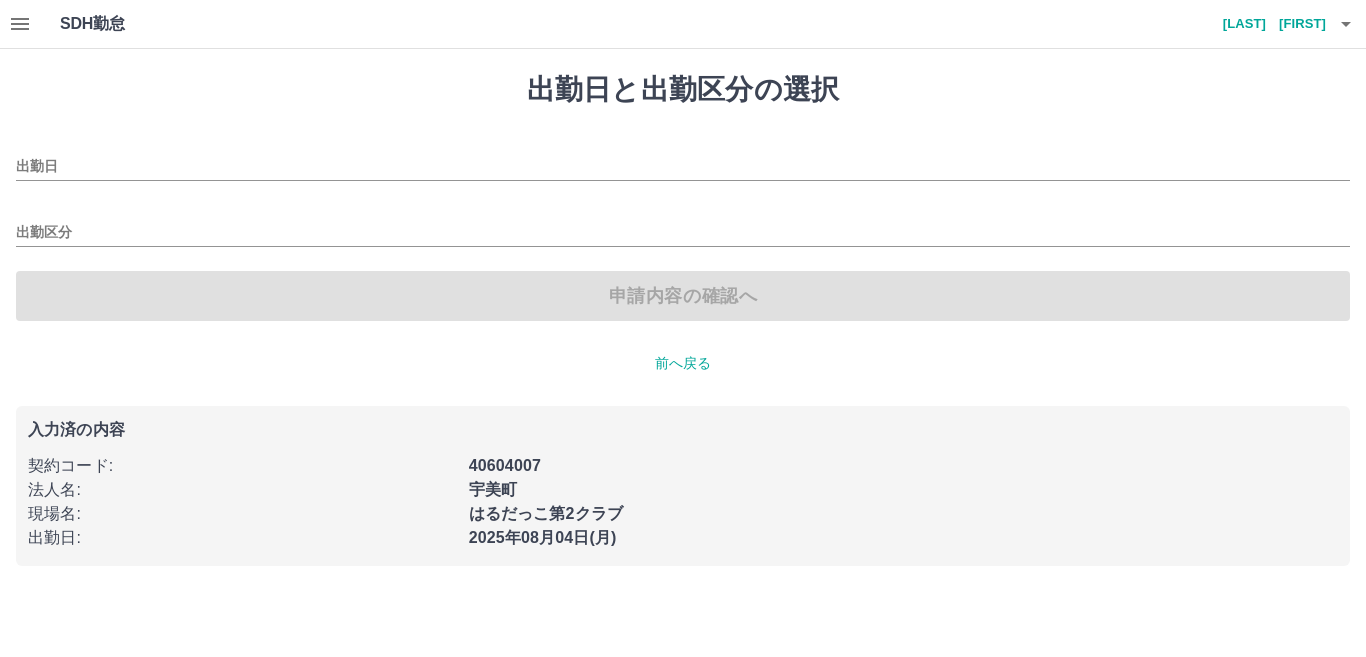 type on "**********" 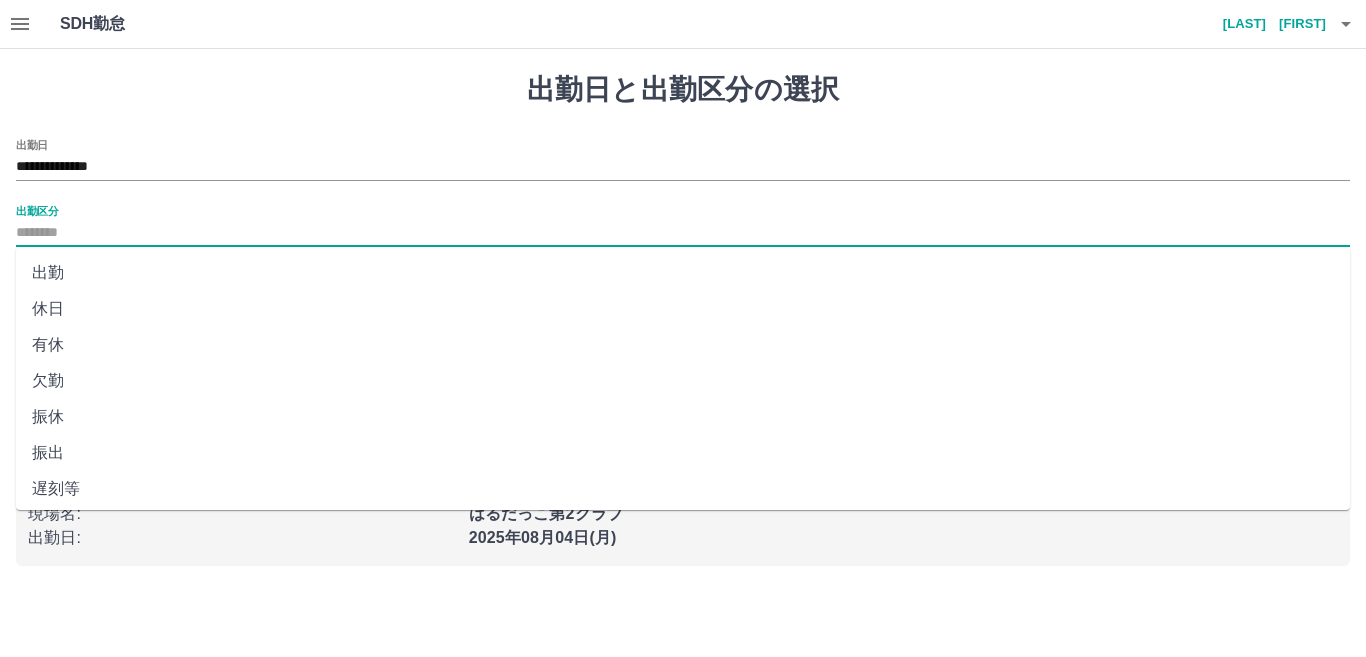 click on "出勤区分" at bounding box center (683, 233) 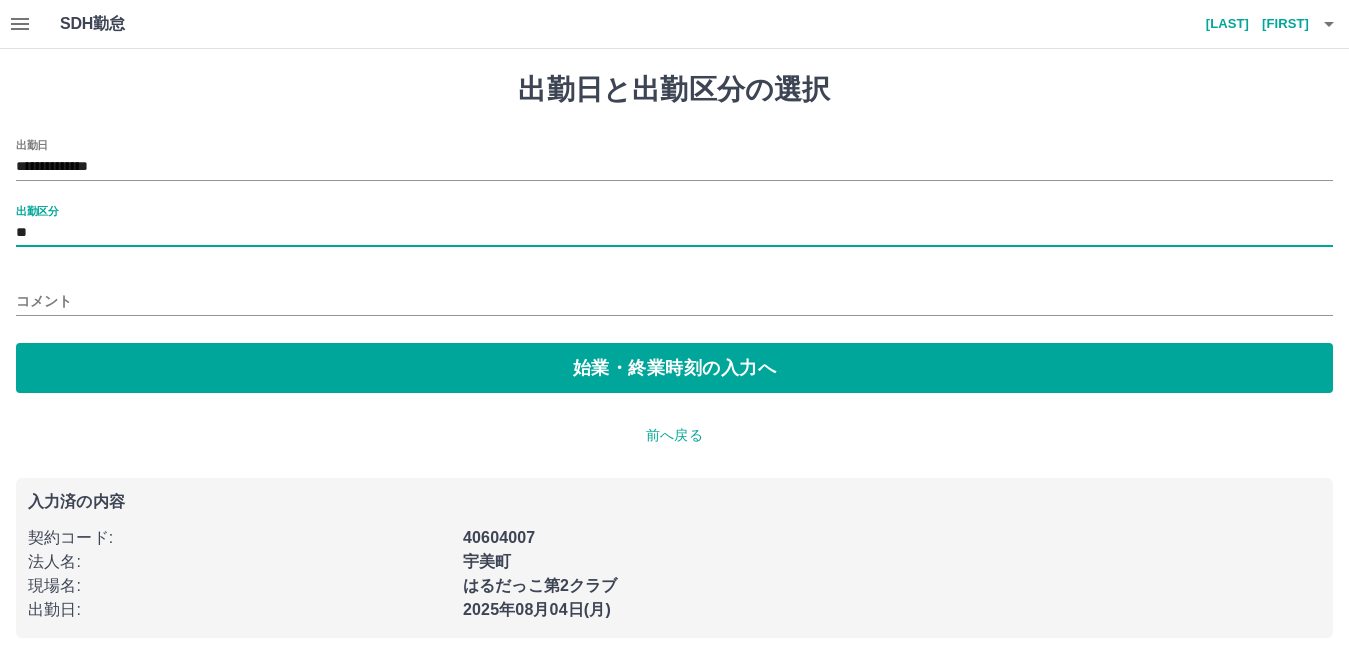 click on "コメント" at bounding box center [674, 295] 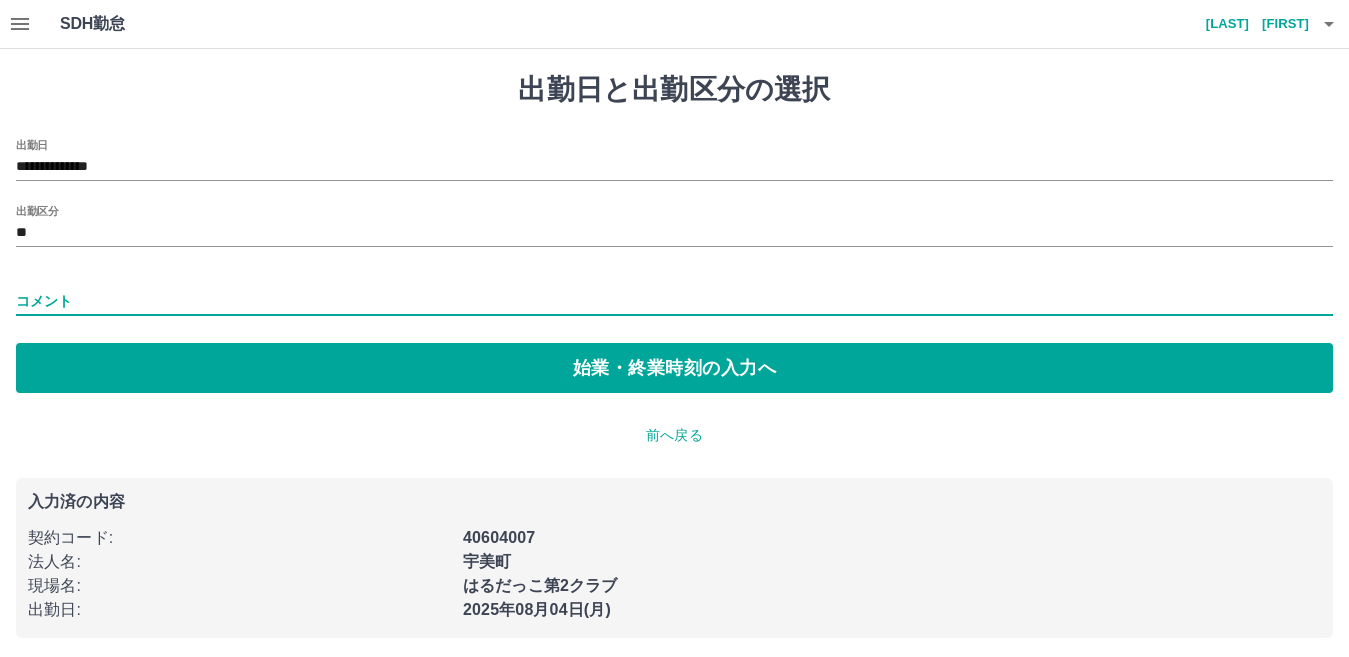 click on "コメント" at bounding box center (674, 301) 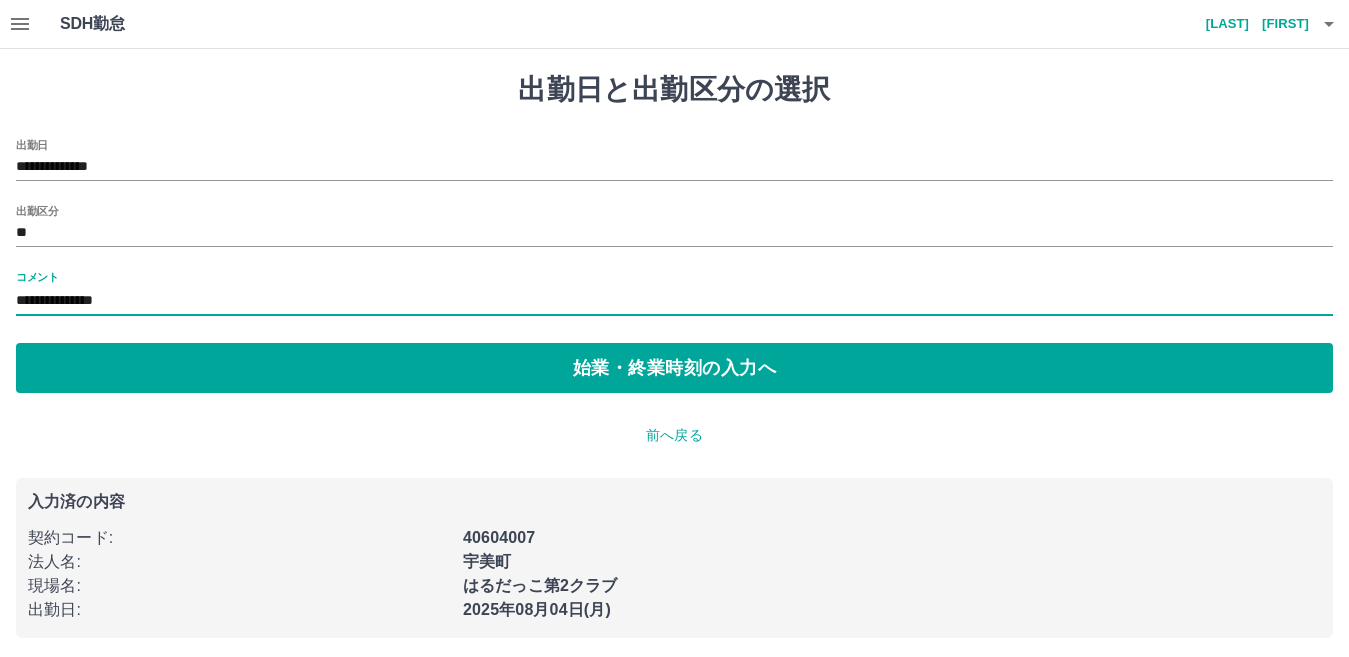 click on "**********" at bounding box center (674, 301) 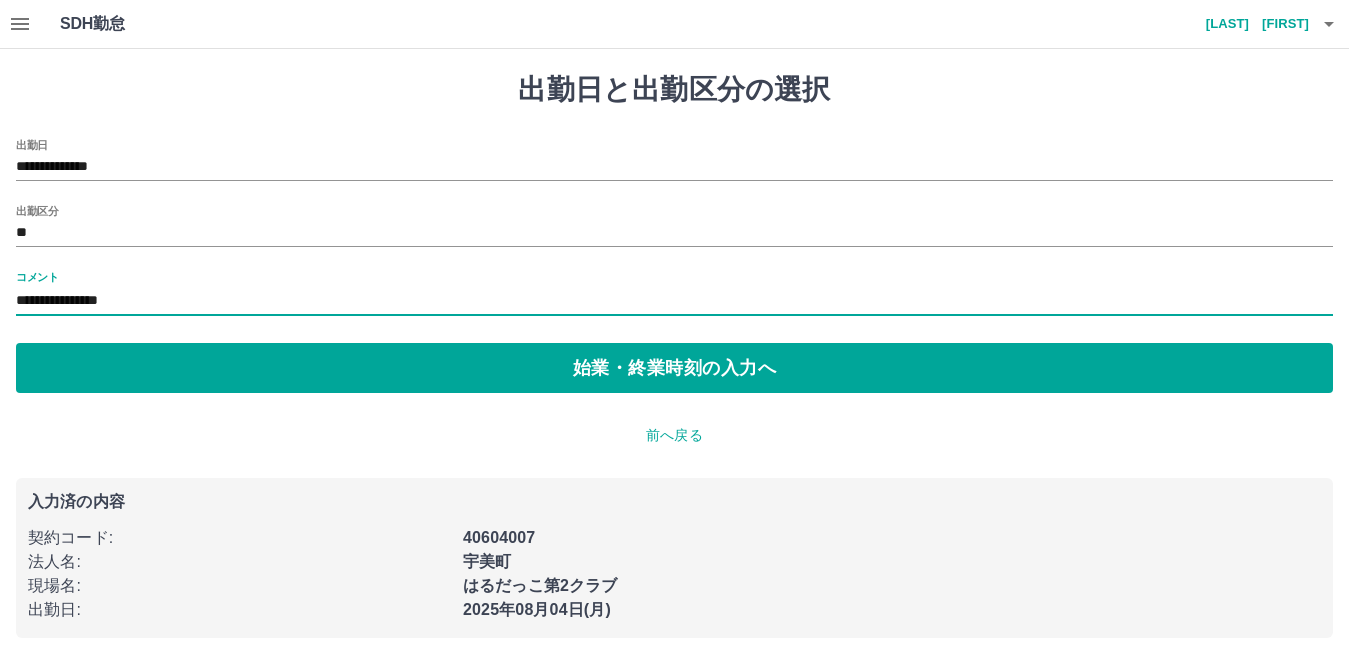 click on "**********" at bounding box center (674, 301) 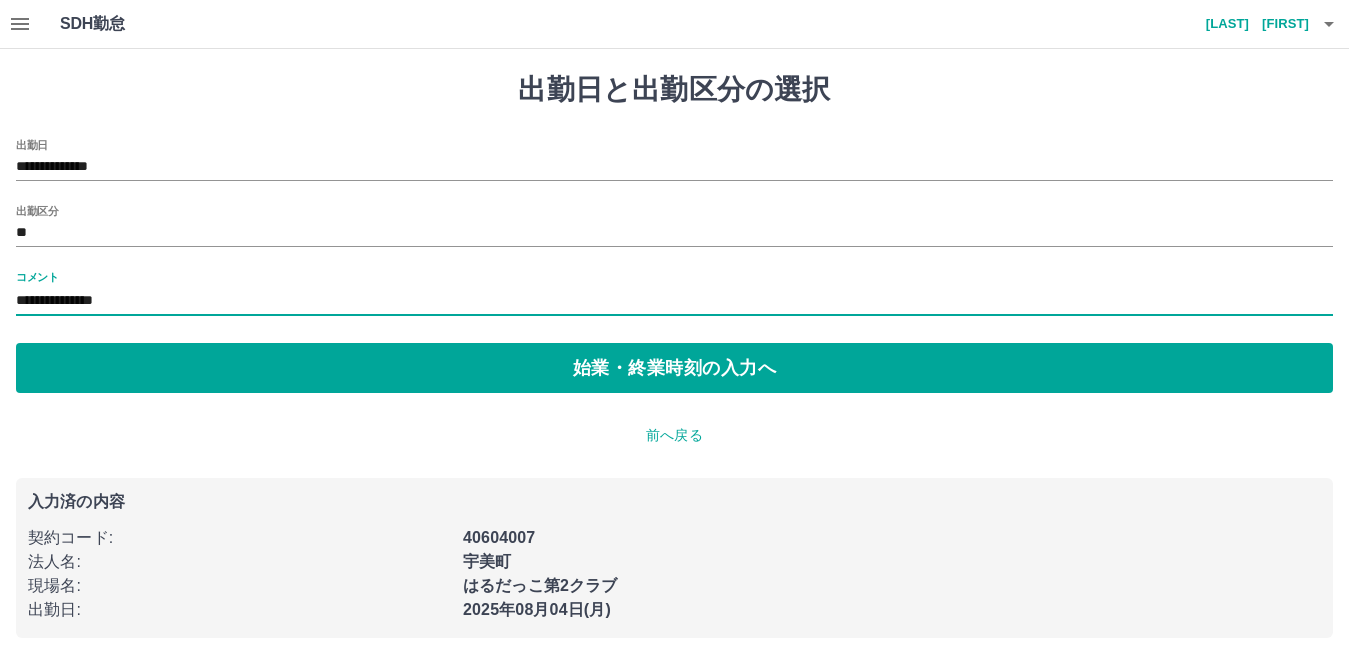 click on "**********" at bounding box center [674, 301] 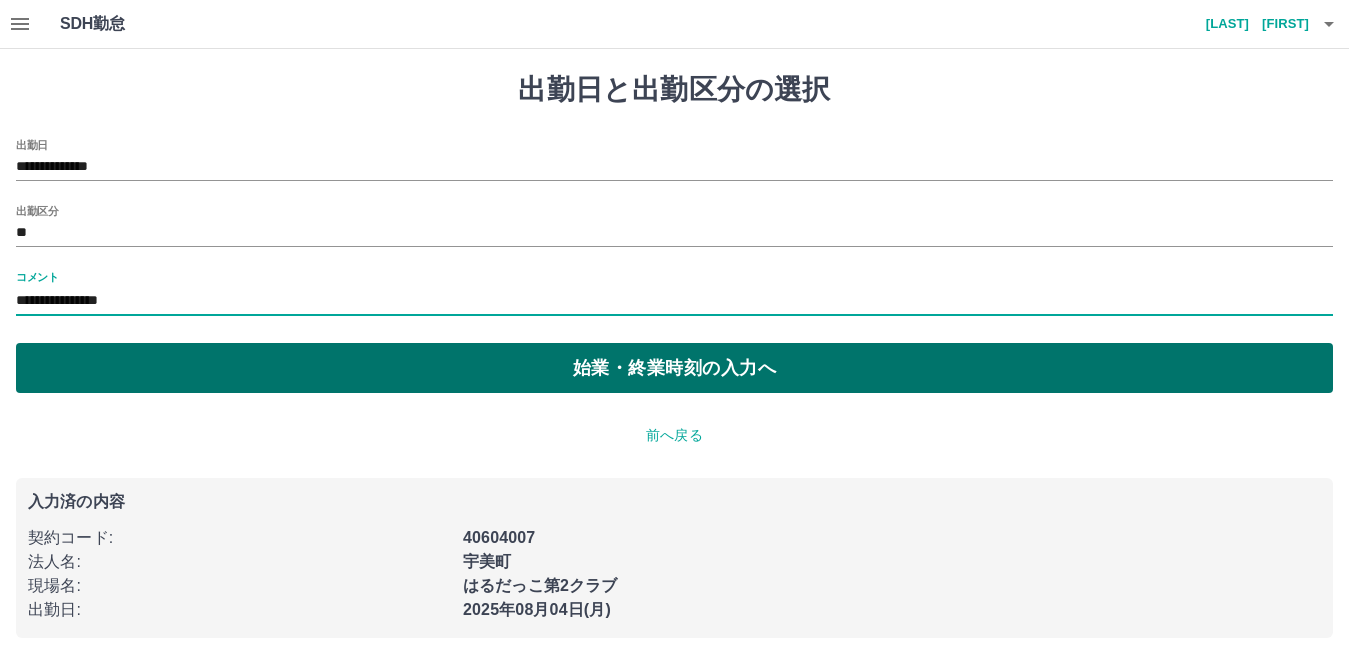 type on "**********" 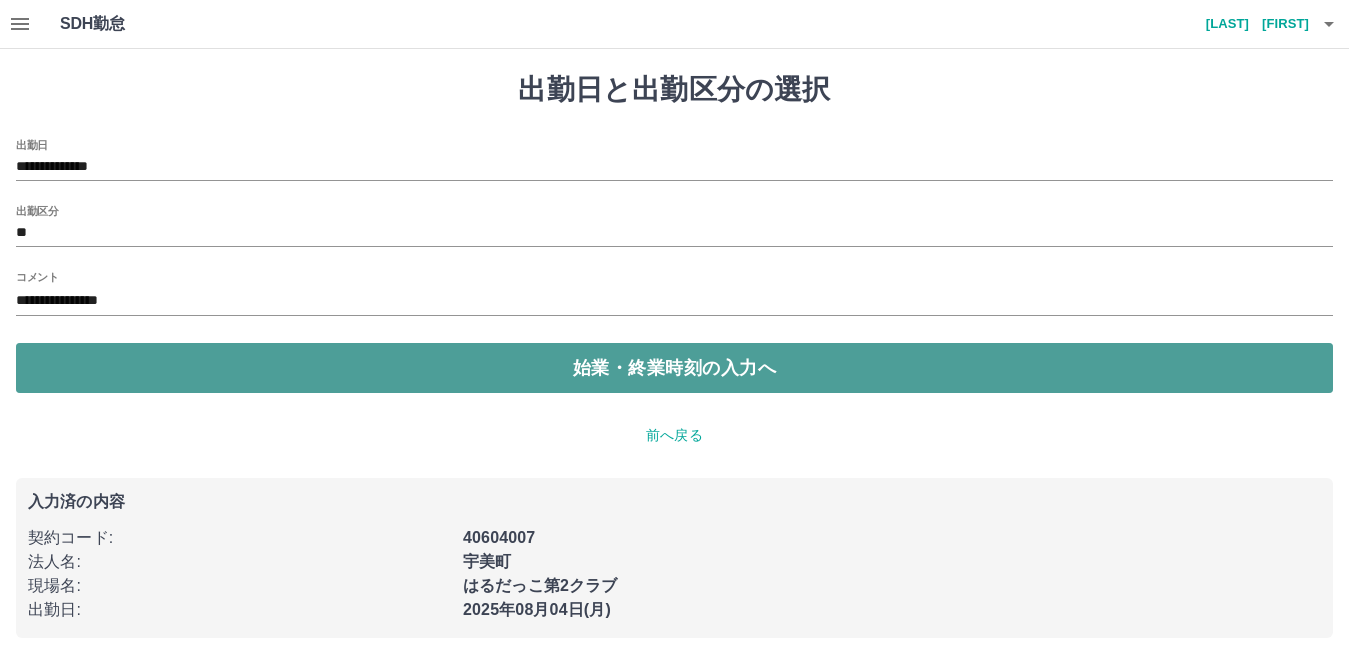 click on "始業・終業時刻の入力へ" at bounding box center (674, 368) 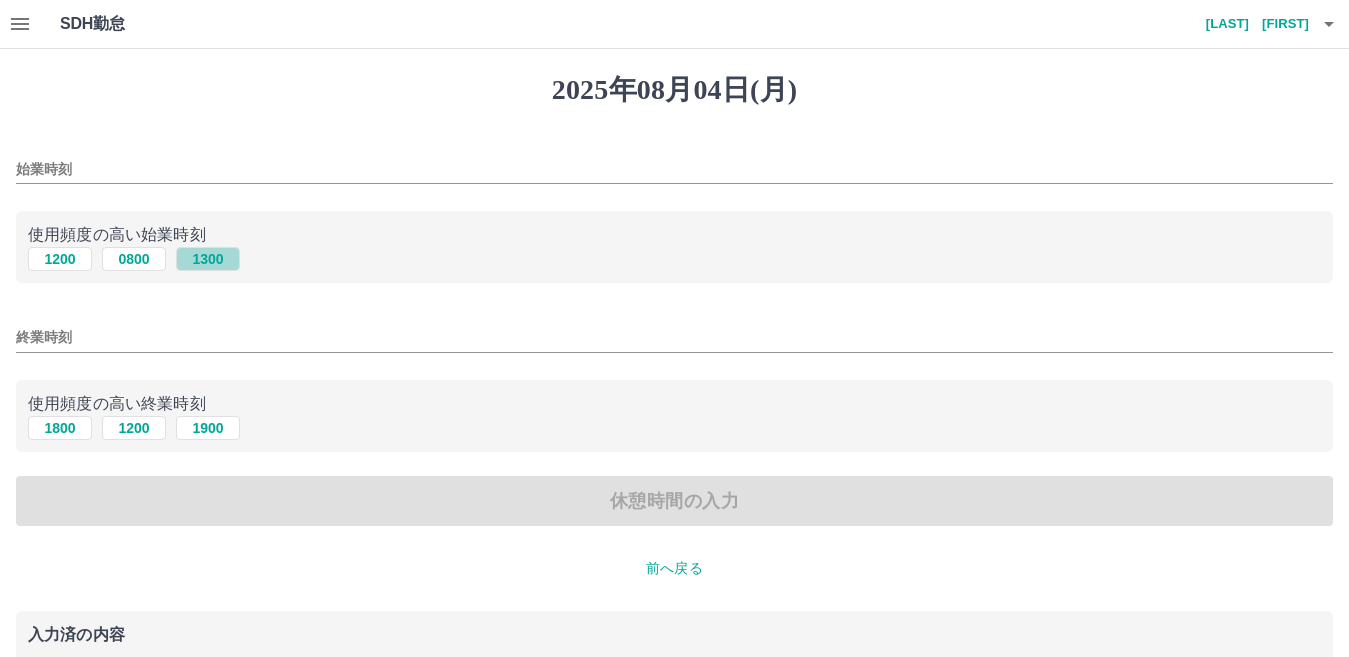 click on "1300" at bounding box center [208, 259] 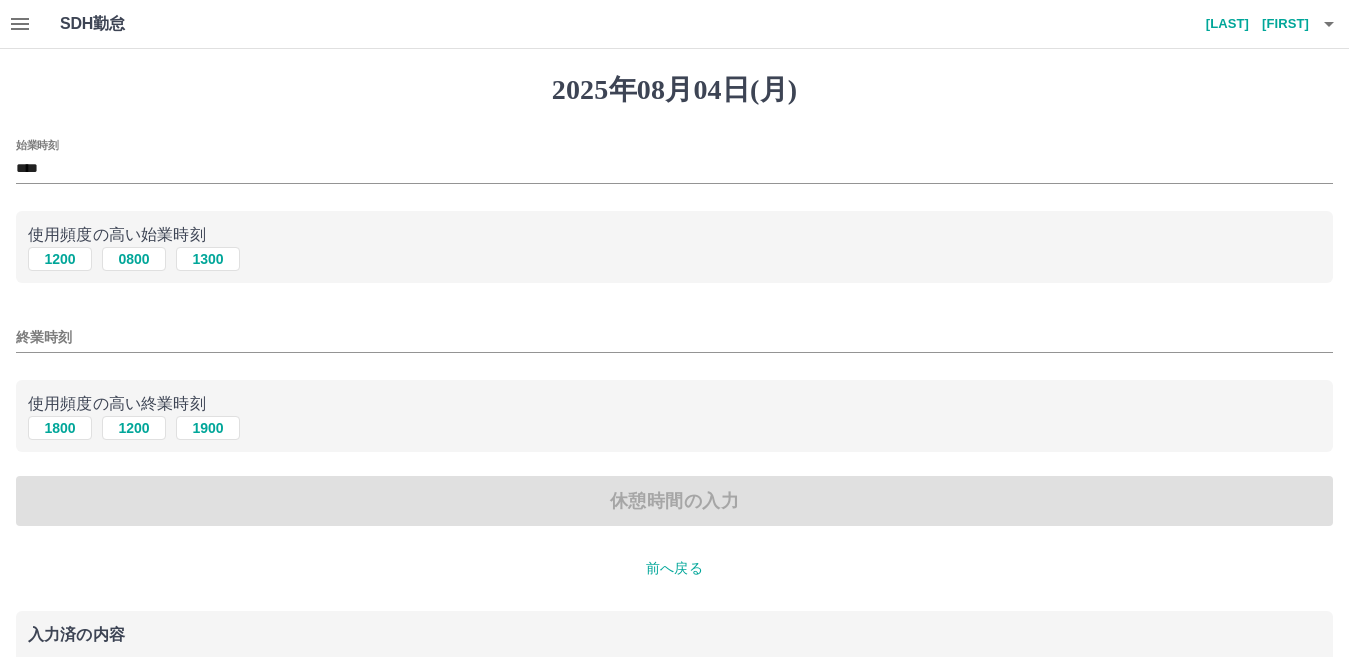 click on "終業時刻" at bounding box center [674, 337] 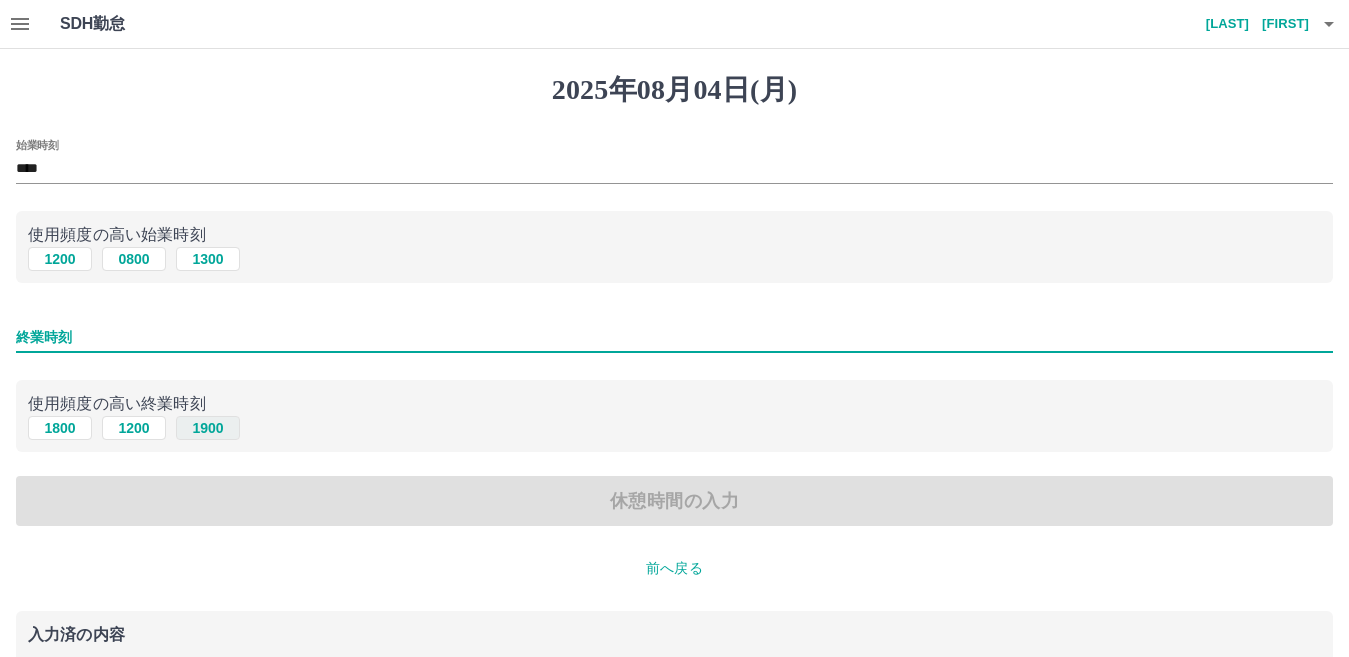 click on "1900" at bounding box center [208, 428] 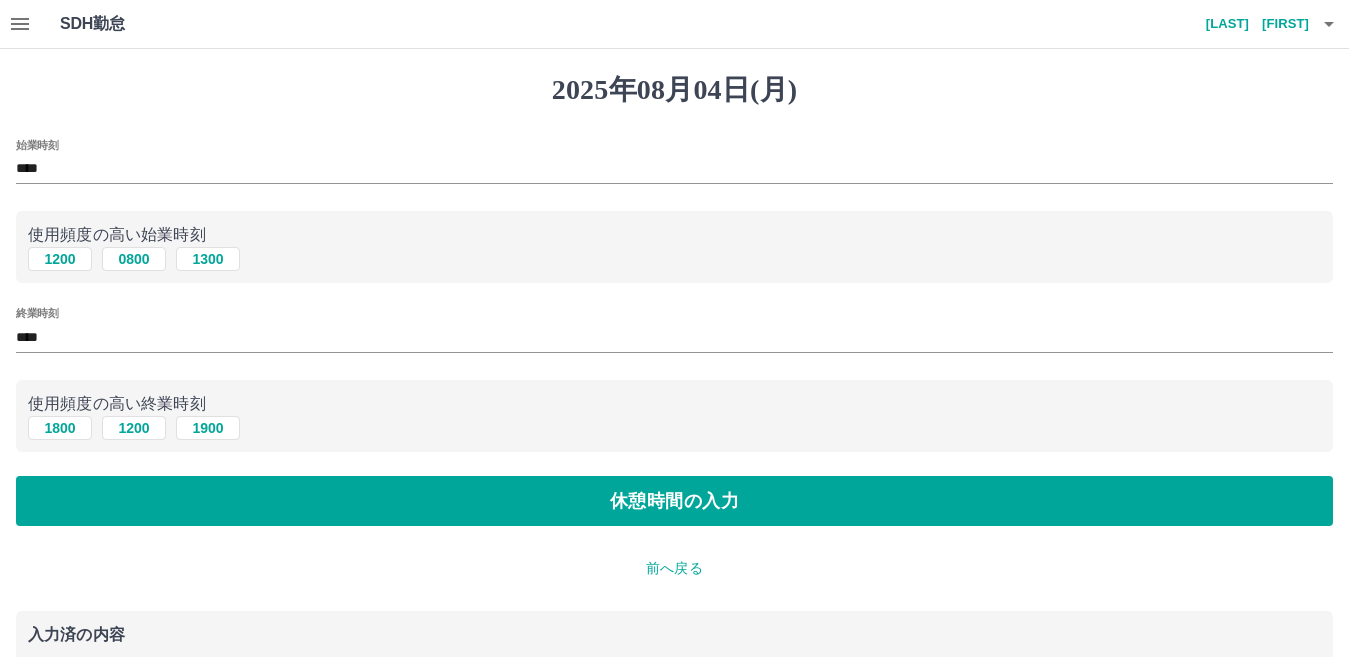 click on "****" at bounding box center (674, 337) 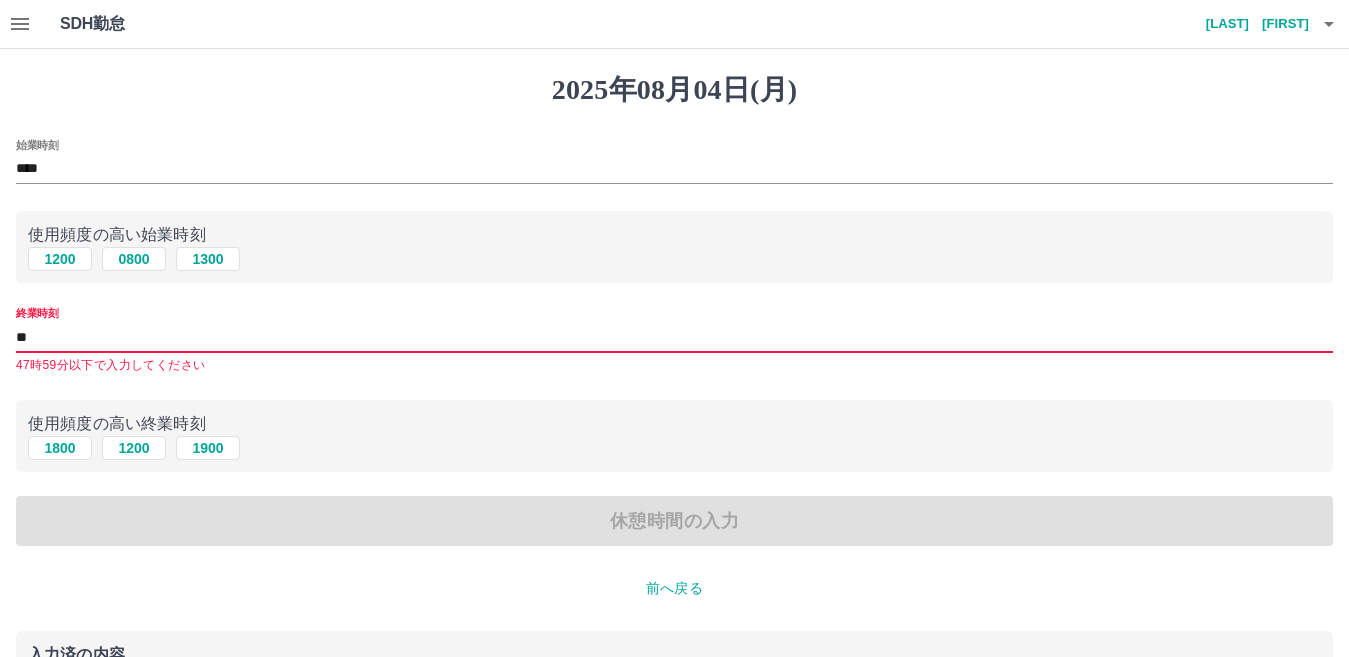 type on "*" 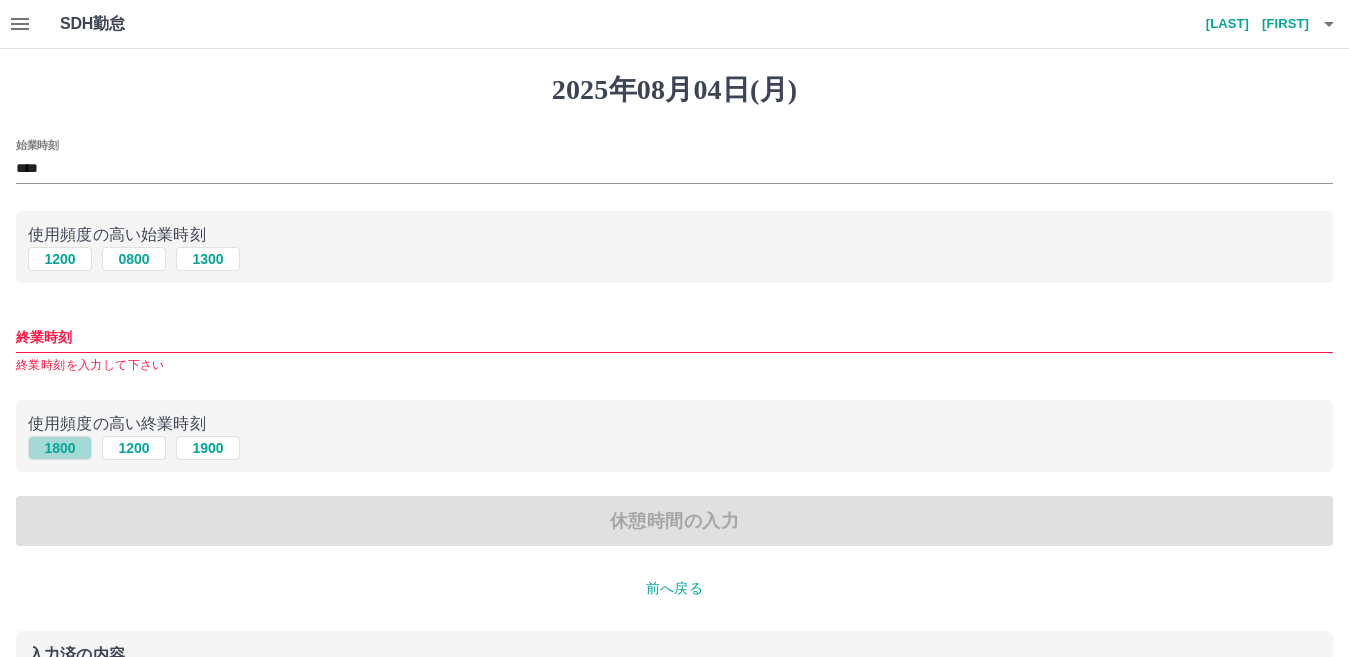 click on "1800" at bounding box center (60, 448) 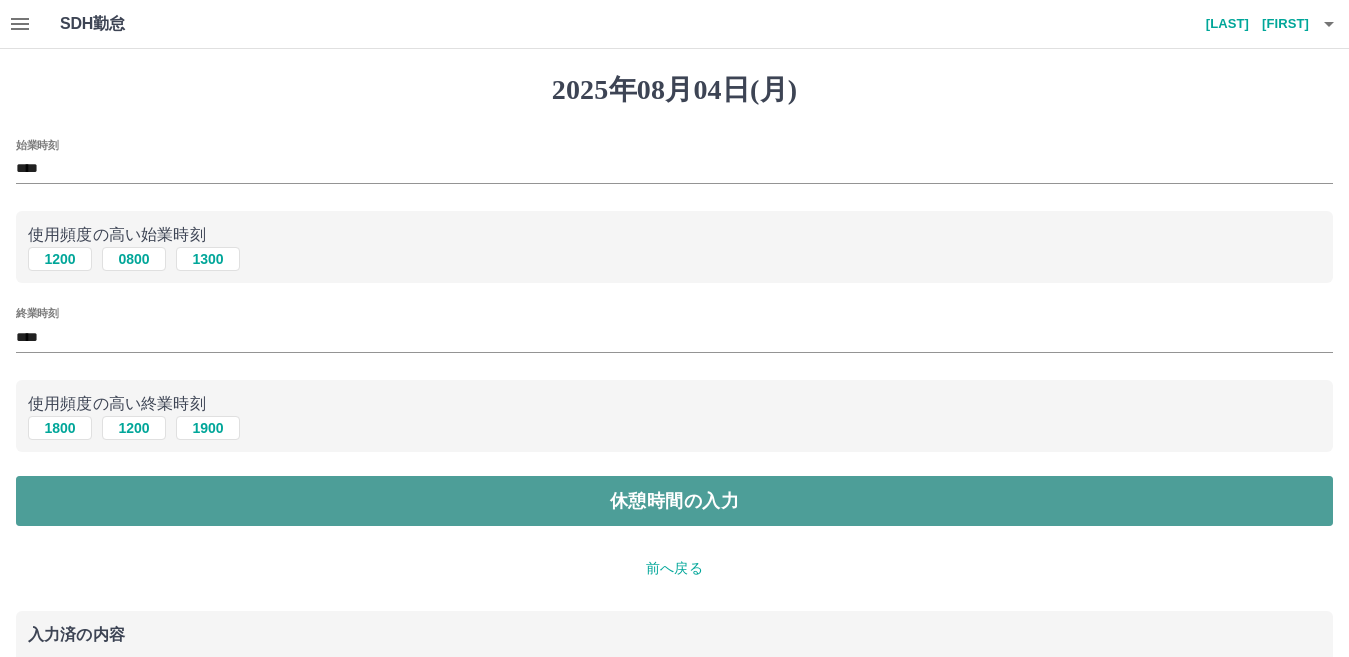 click on "休憩時間の入力" at bounding box center [674, 501] 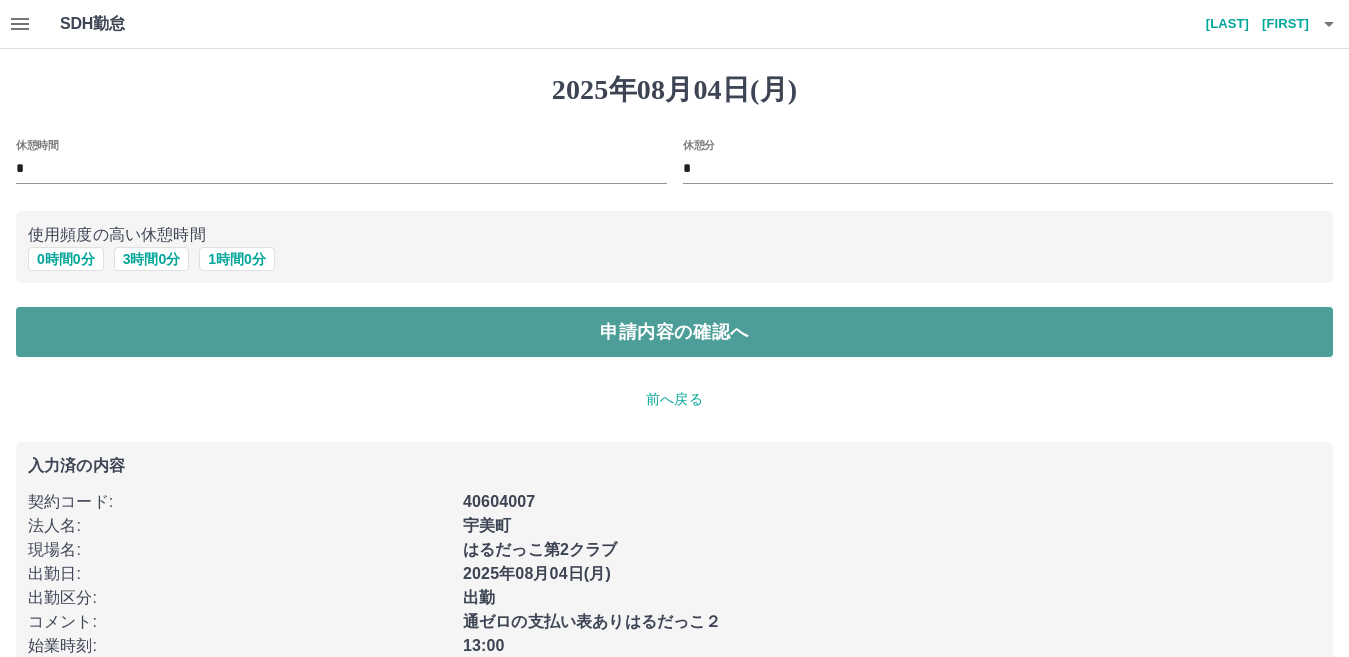 click on "申請内容の確認へ" at bounding box center (674, 332) 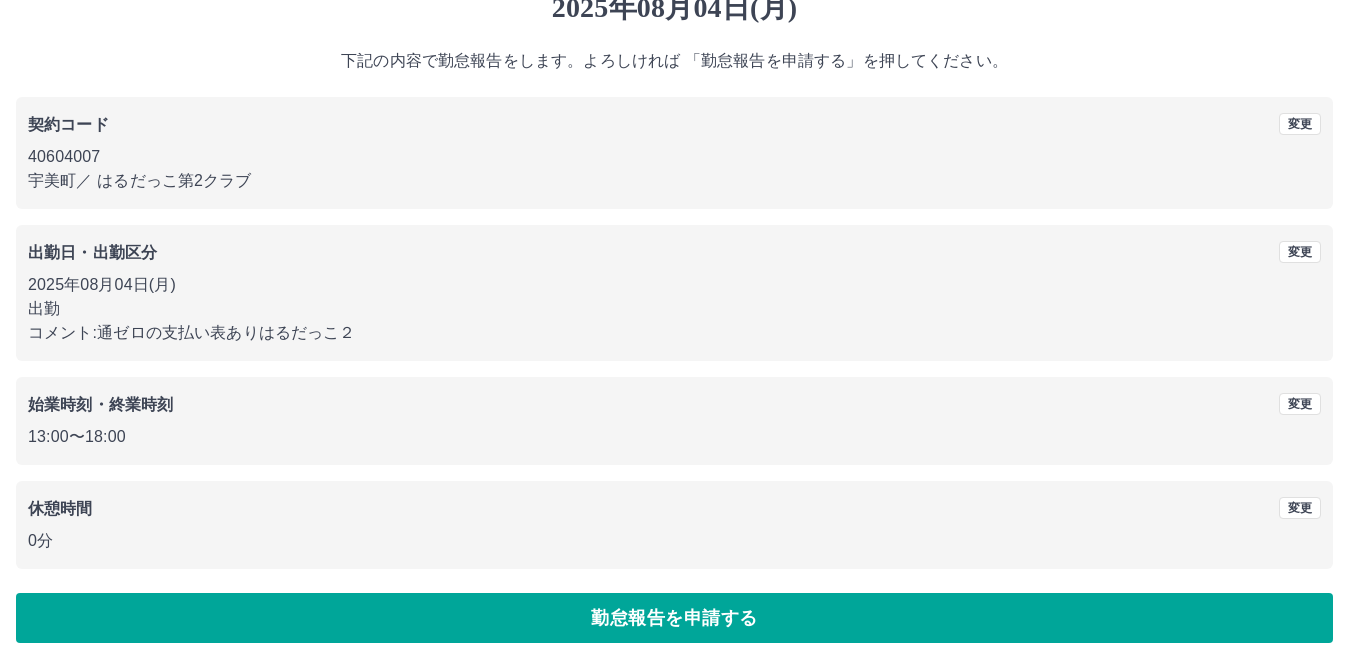 scroll, scrollTop: 92, scrollLeft: 0, axis: vertical 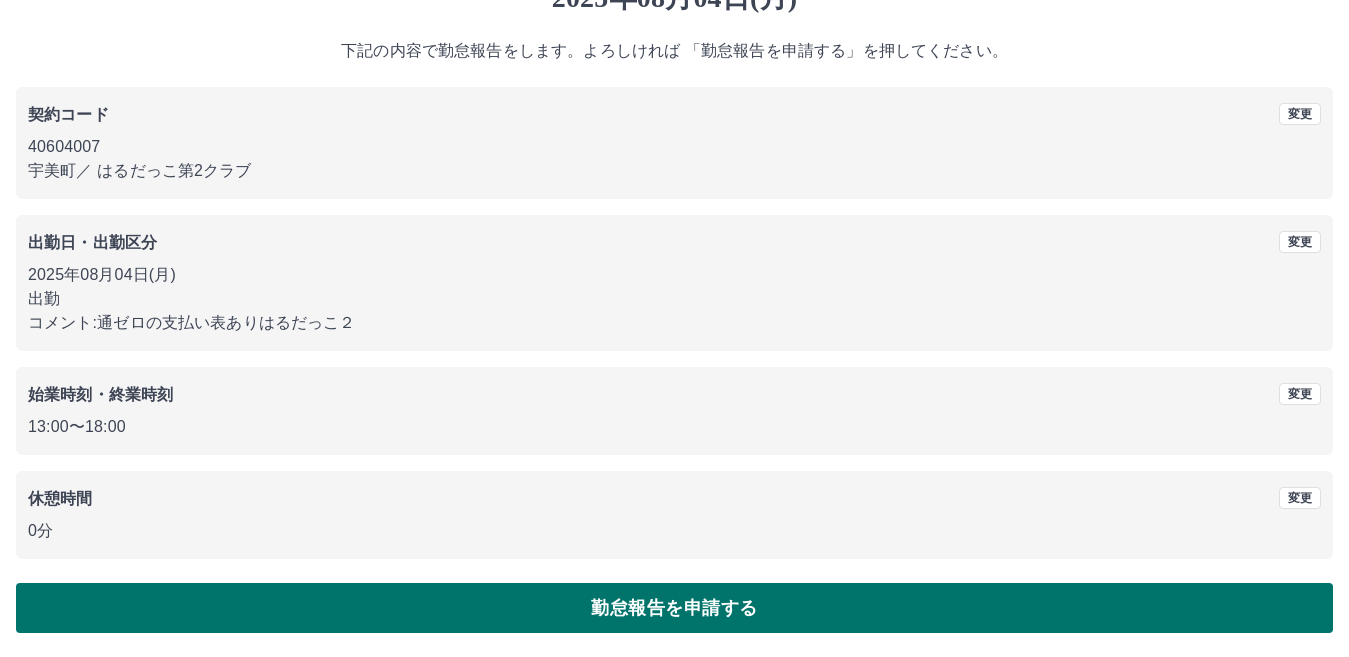 click on "勤怠報告を申請する" at bounding box center (674, 608) 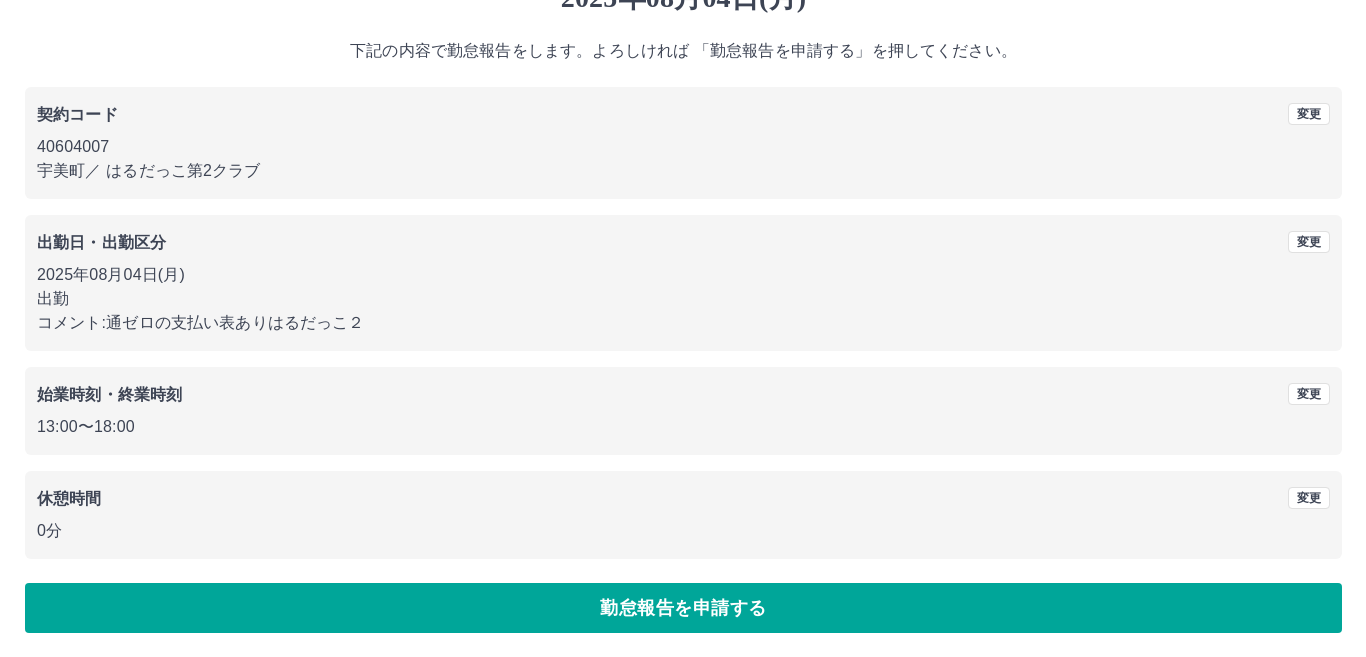 scroll, scrollTop: 0, scrollLeft: 0, axis: both 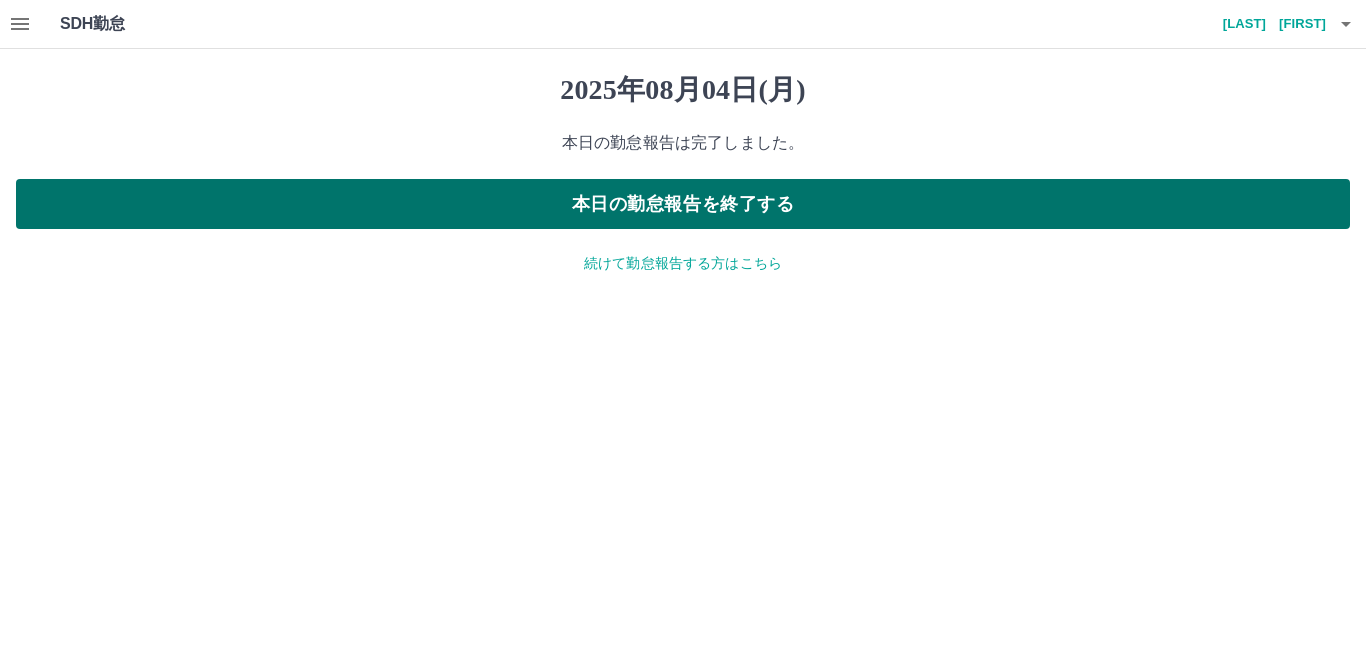 click on "本日の勤怠報告を終了する" at bounding box center [683, 204] 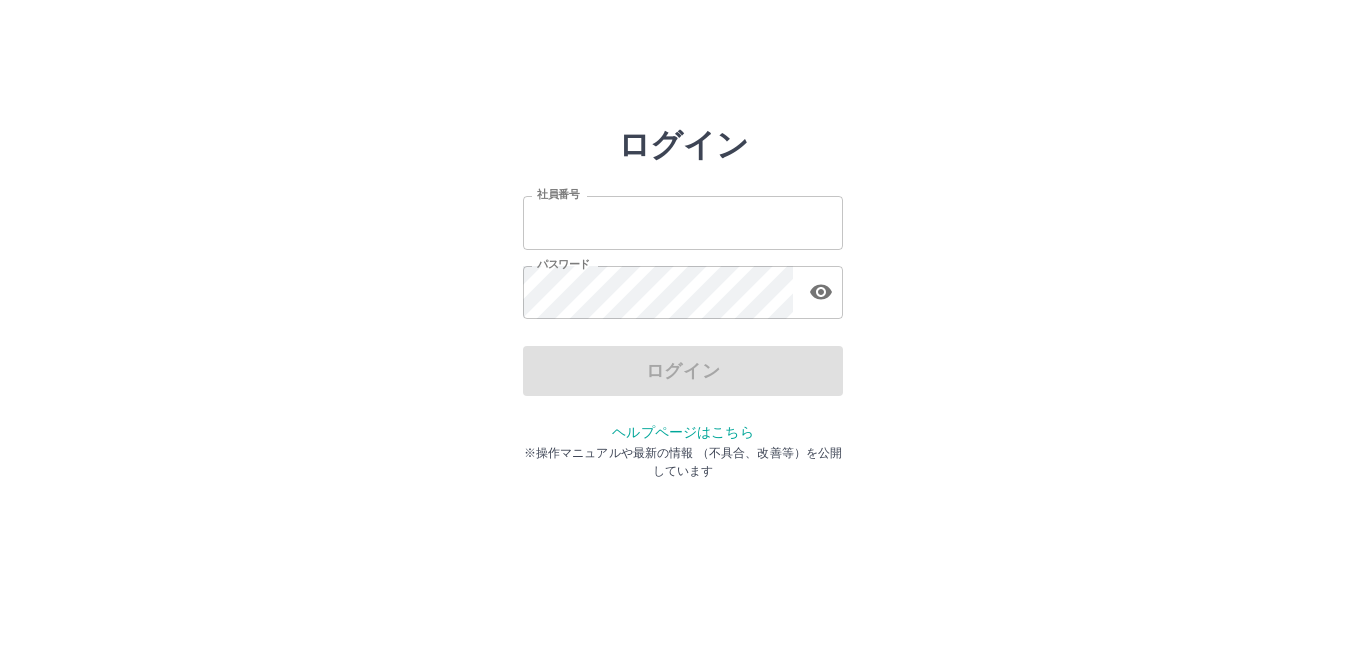 scroll, scrollTop: 0, scrollLeft: 0, axis: both 